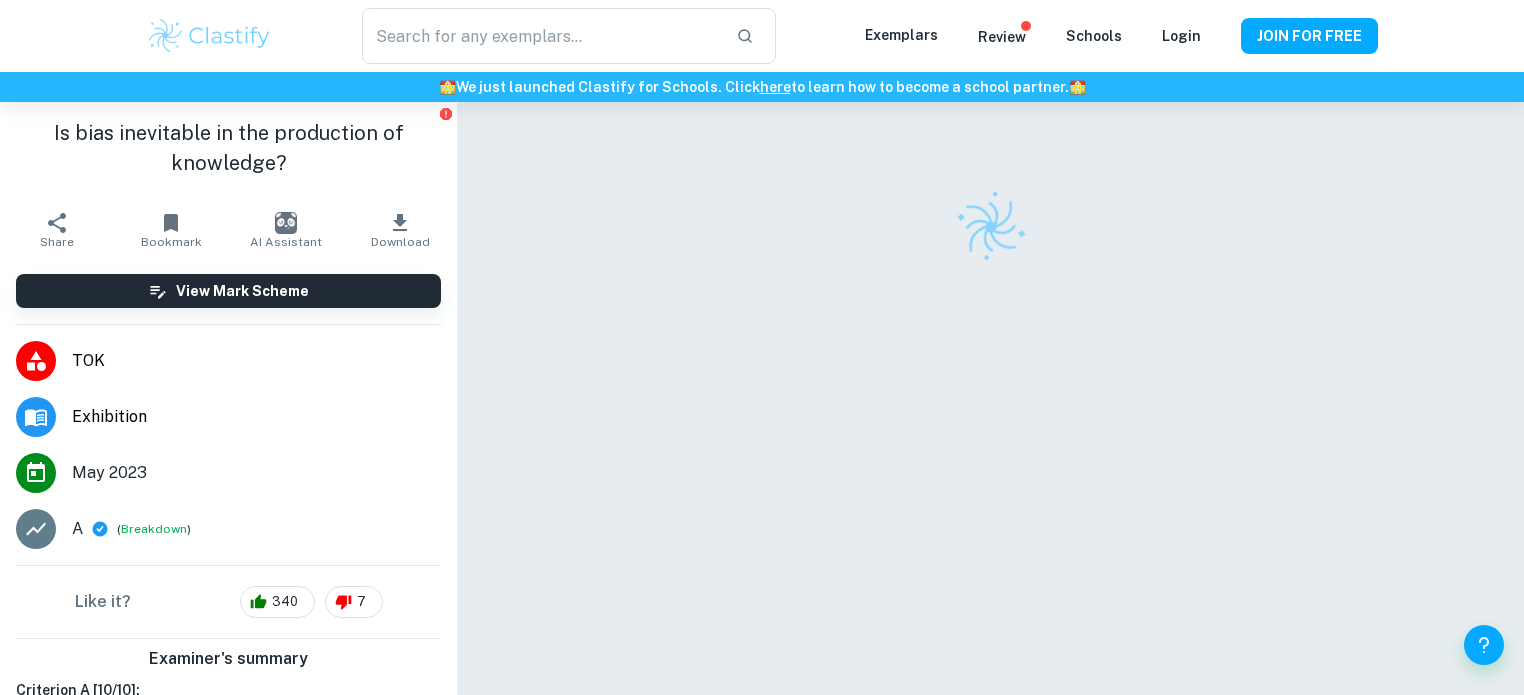 scroll, scrollTop: 0, scrollLeft: 0, axis: both 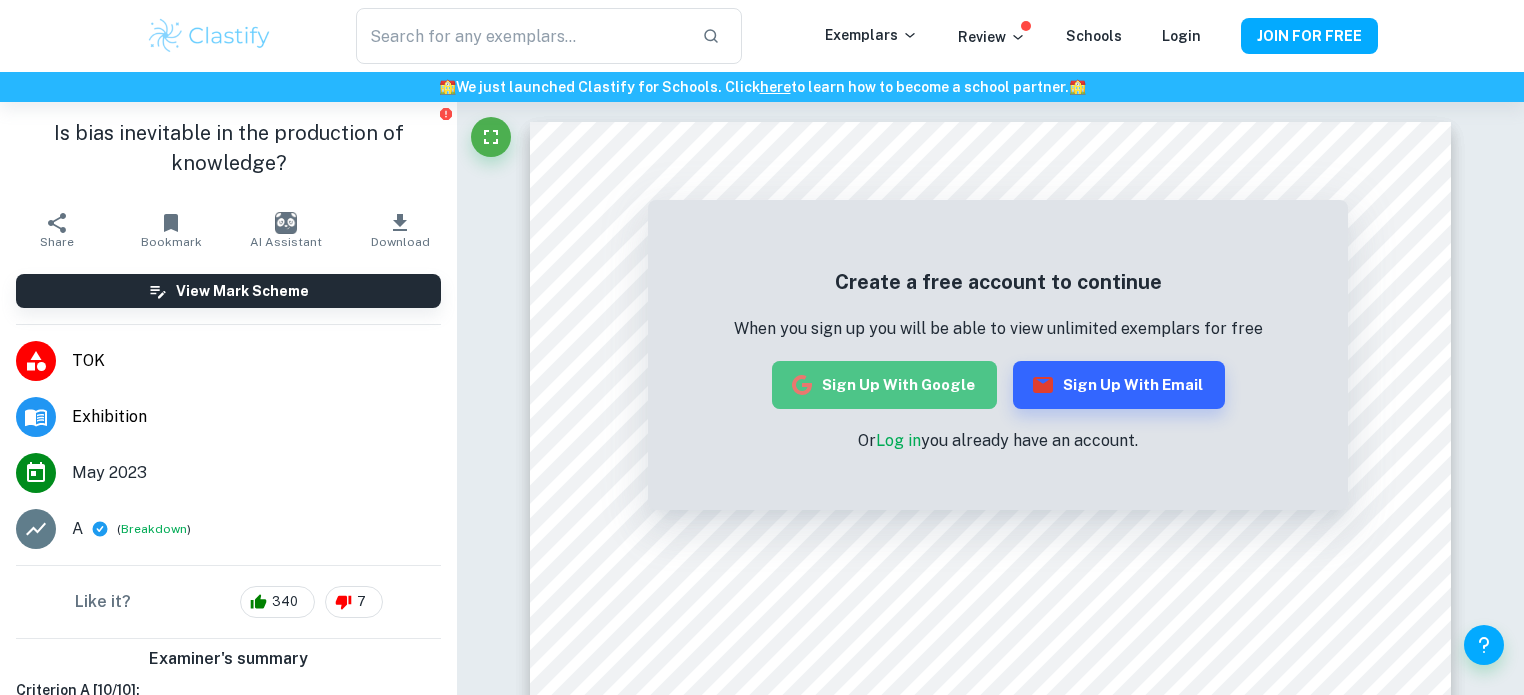 click on "Sign up with Google" at bounding box center [884, 385] 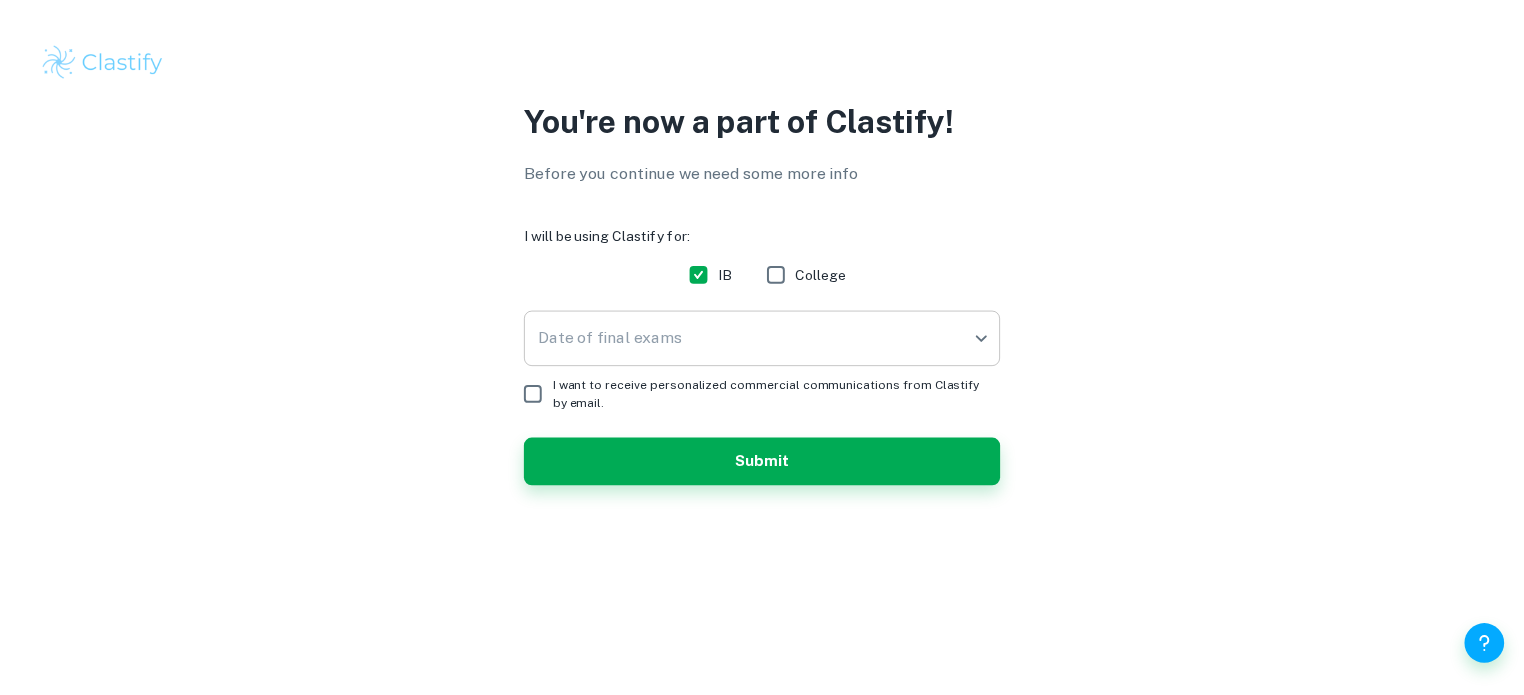 scroll, scrollTop: 0, scrollLeft: 0, axis: both 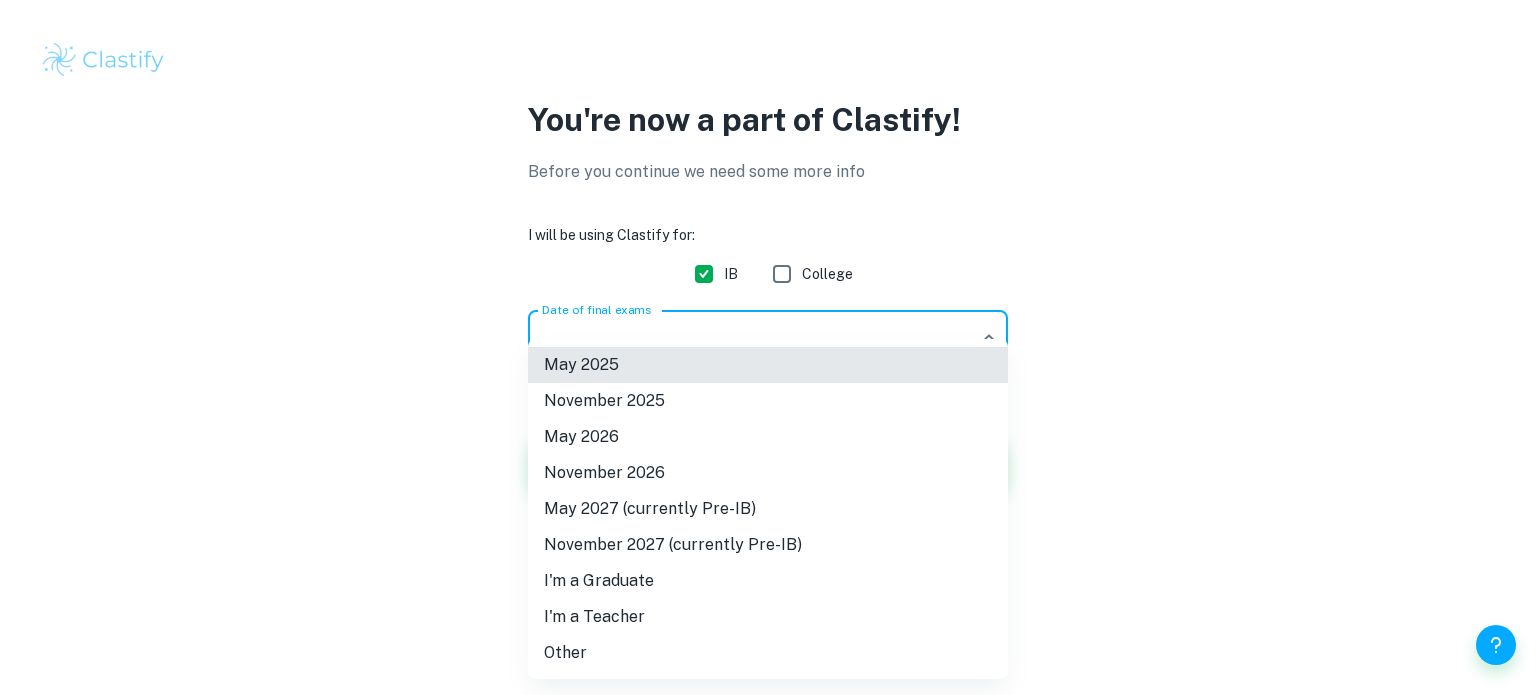 click on "You're now a part of Clastify! Before you continue we need some more info I will be using Clastify for: IB College Date of final exams ​ Date of final exams I want to receive personalized commercial communications from Clastify by email. Submit /profile/additional-info?programs=IB&redirect=%2Ftok%2Fexhibition%2F64a95f1a701b5600139b599b [MONTH] [YEAR] [MONTH] [YEAR] [MONTH] [YEAR] (currently Pre-IB) [MONTH] [YEAR] (currently Pre-IB) I'm a Graduate I'm a Teacher Other" at bounding box center [768, 347] 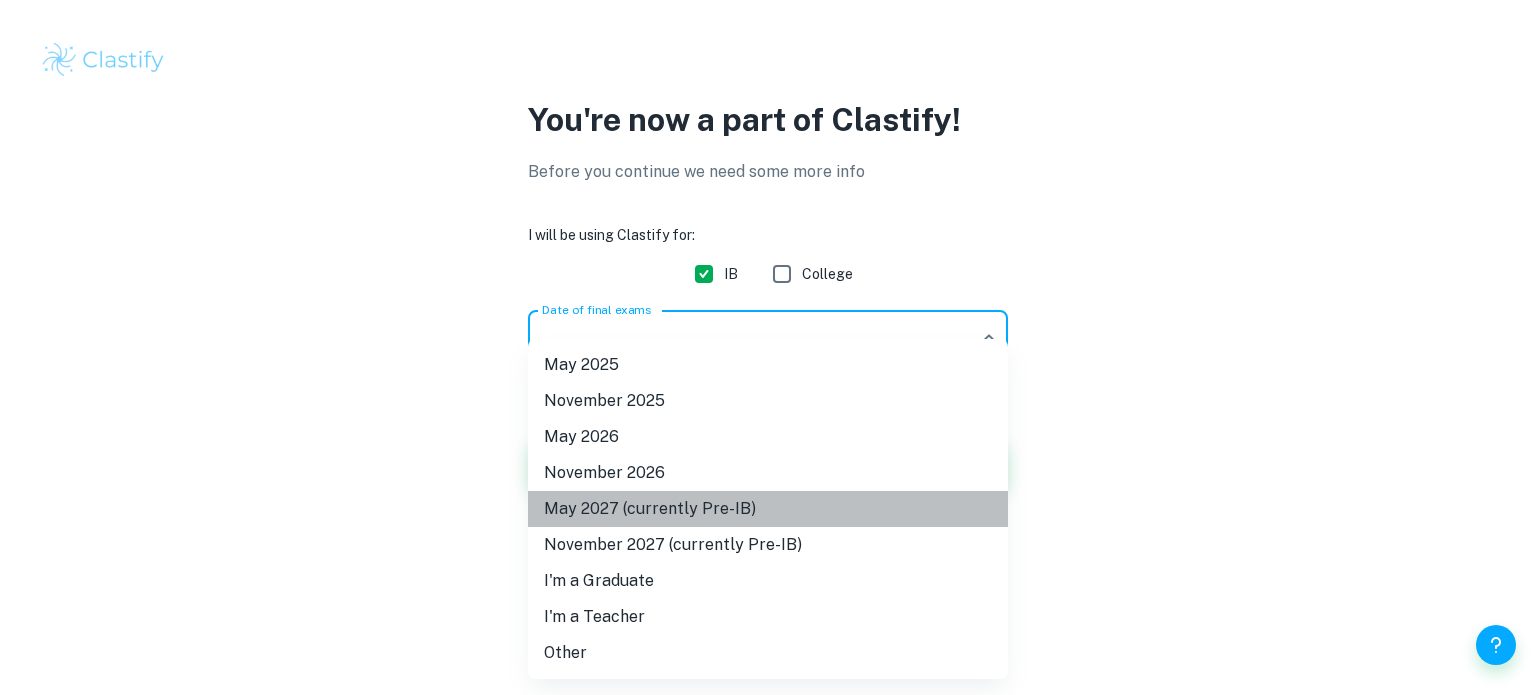 click on "May 2027 (currently Pre-IB)" at bounding box center [768, 509] 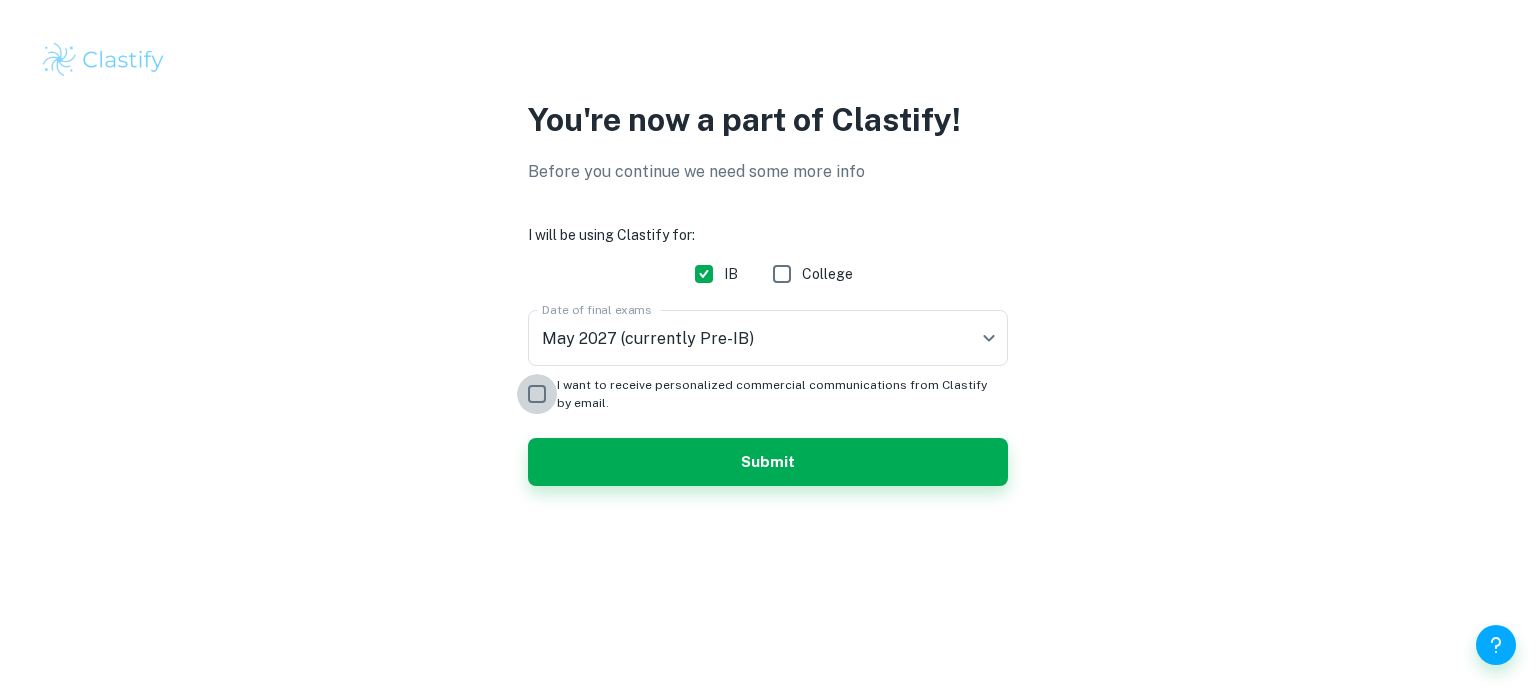 click on "I want to receive personalized commercial communications from Clastify by email." at bounding box center (537, 394) 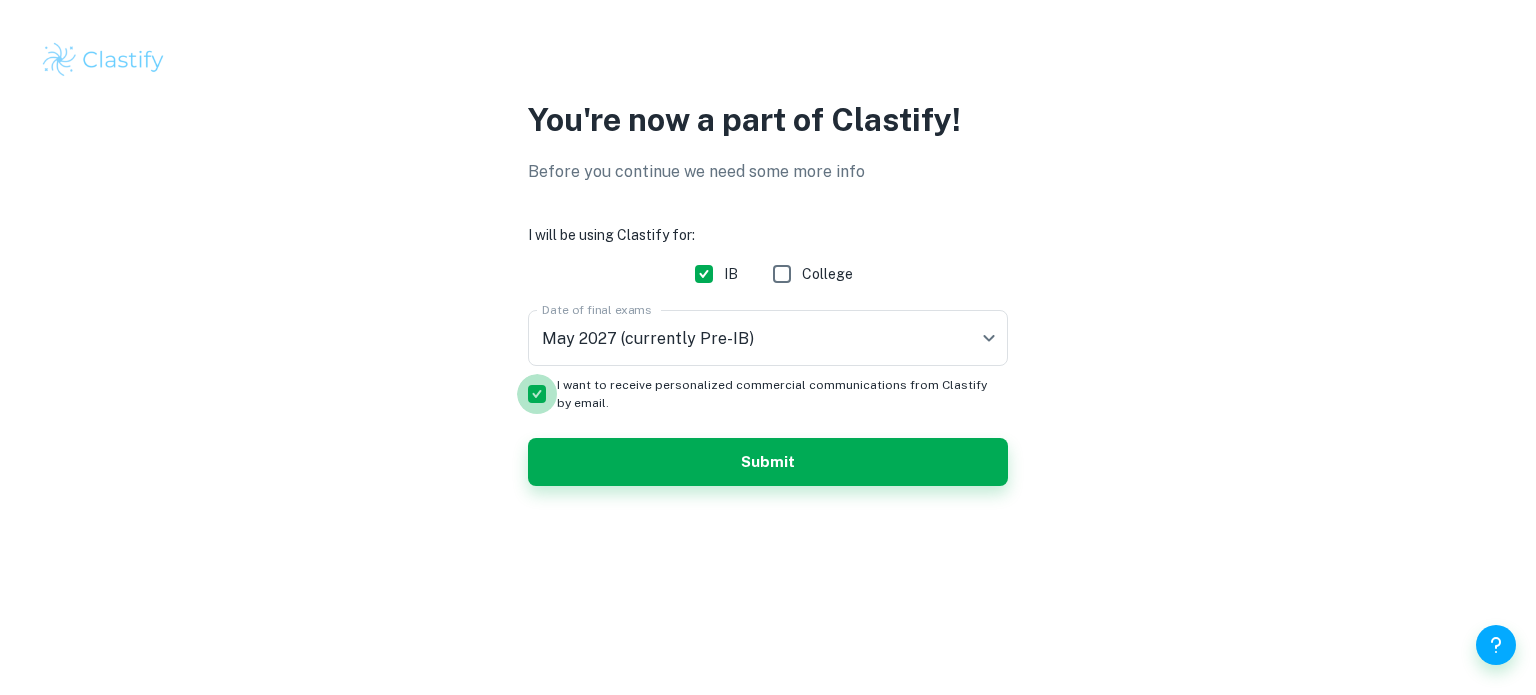 click on "I want to receive personalized commercial communications from Clastify by email." at bounding box center [537, 394] 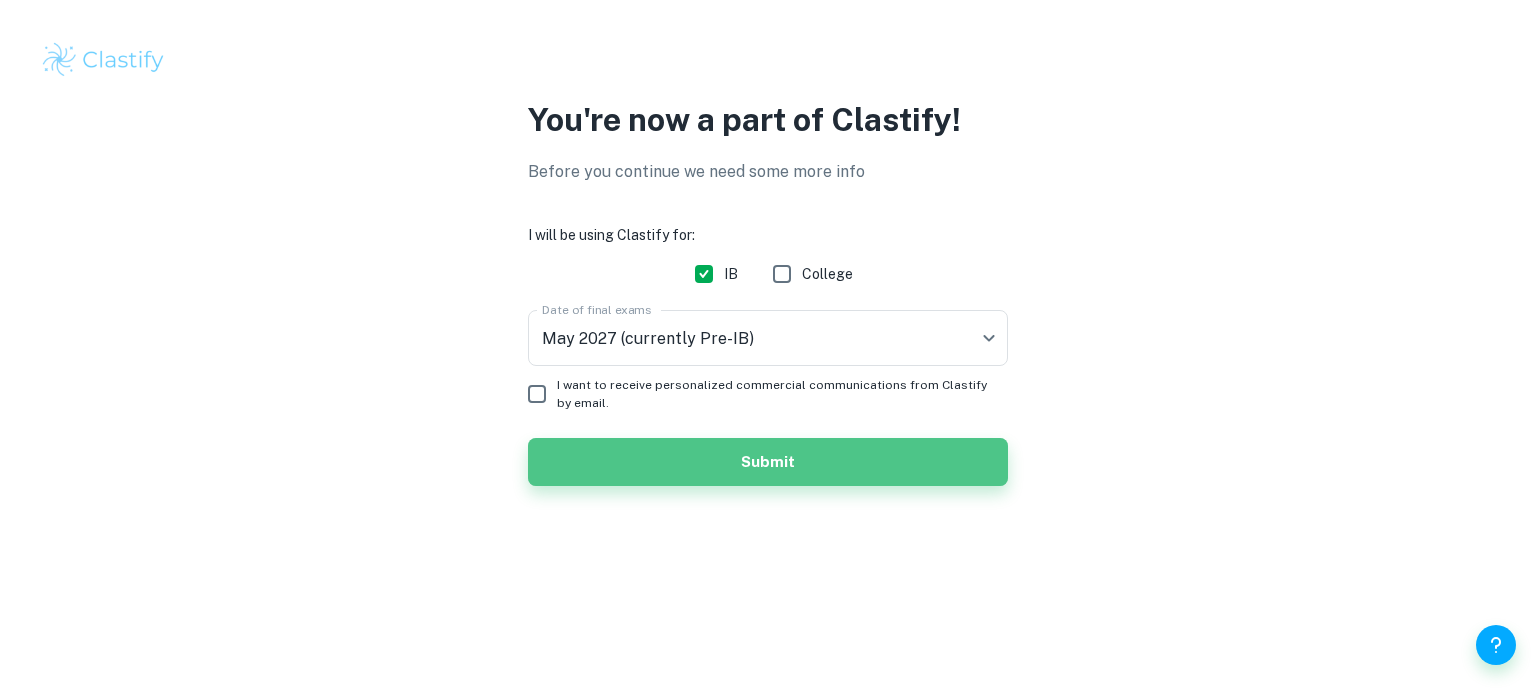 click on "Submit" at bounding box center [768, 462] 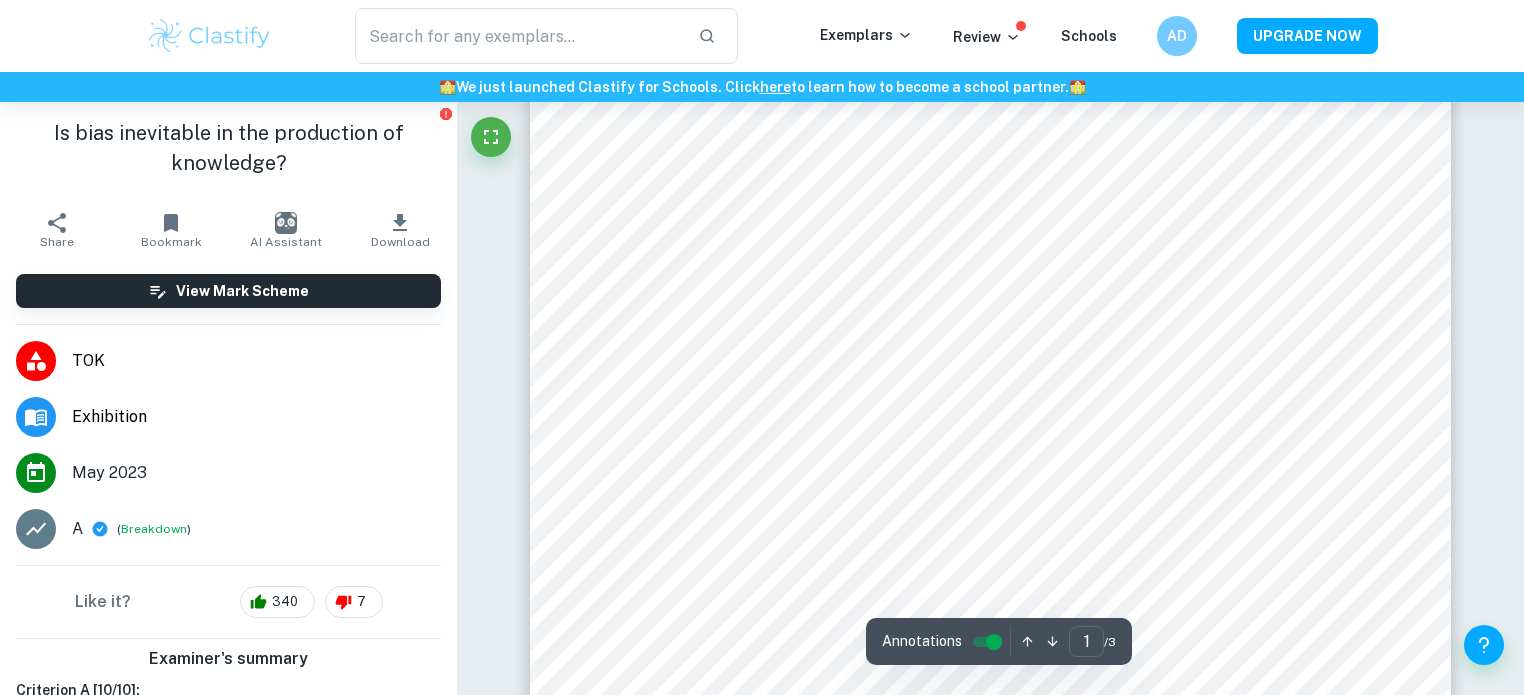 scroll, scrollTop: 481, scrollLeft: 0, axis: vertical 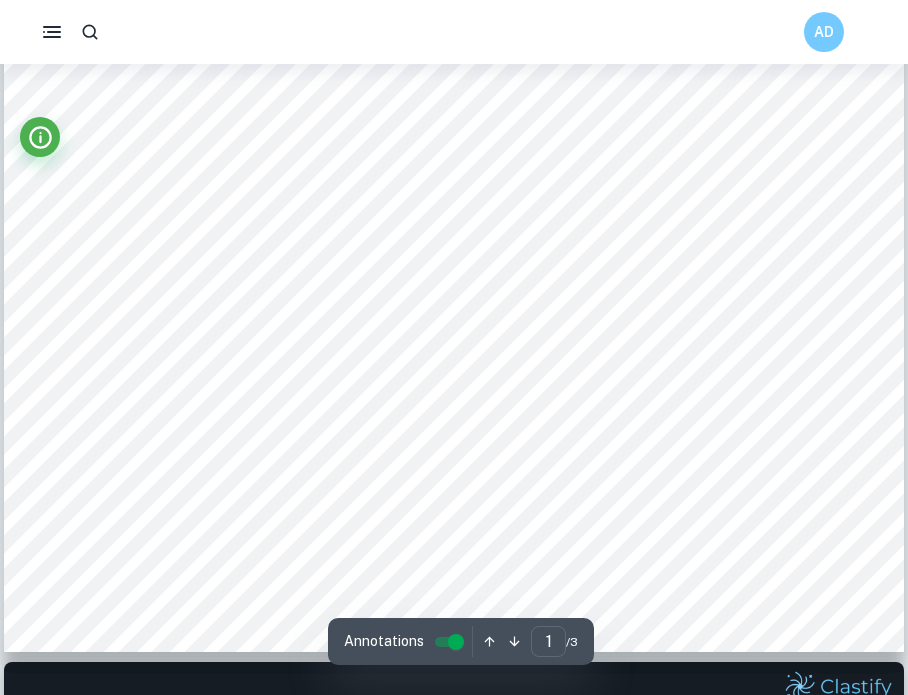 type on "2" 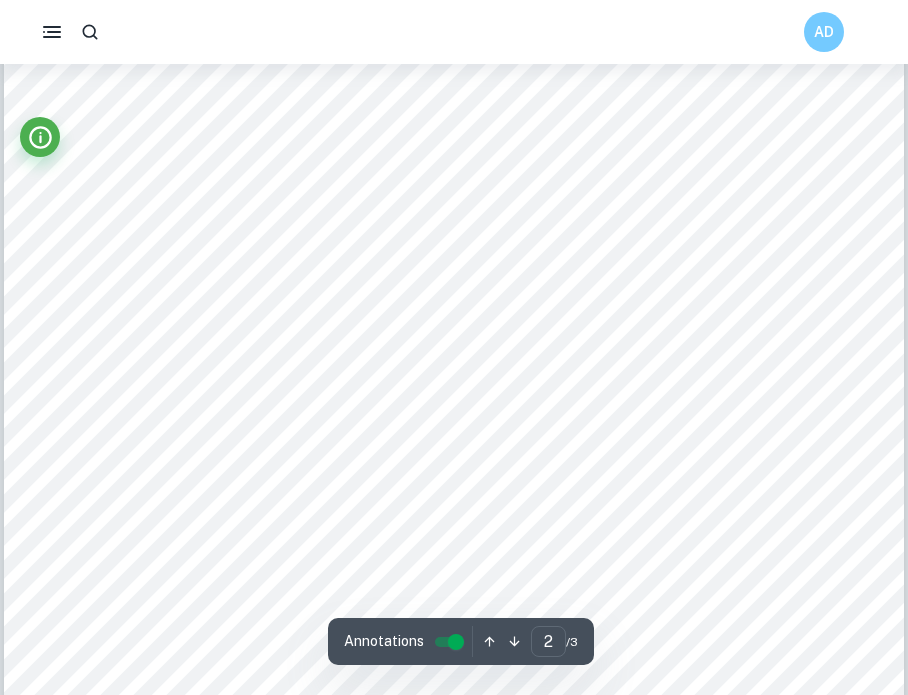 scroll, scrollTop: 1824, scrollLeft: 0, axis: vertical 